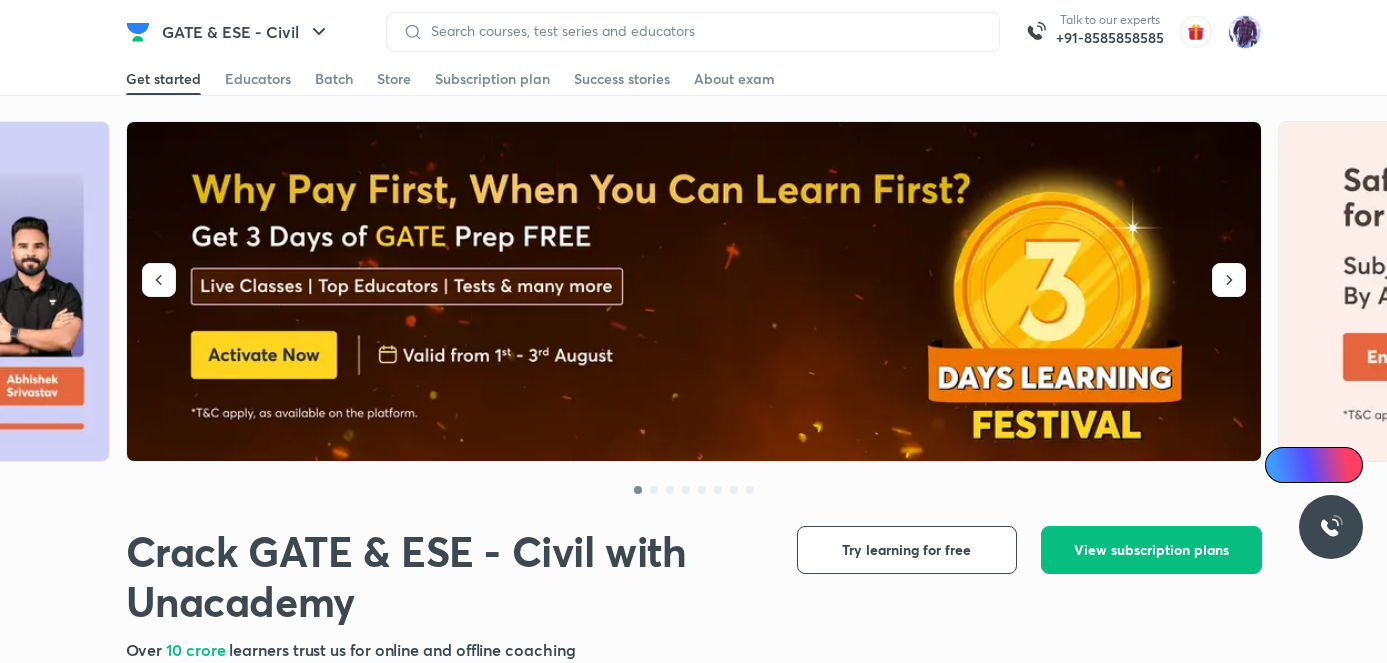 scroll, scrollTop: 0, scrollLeft: 0, axis: both 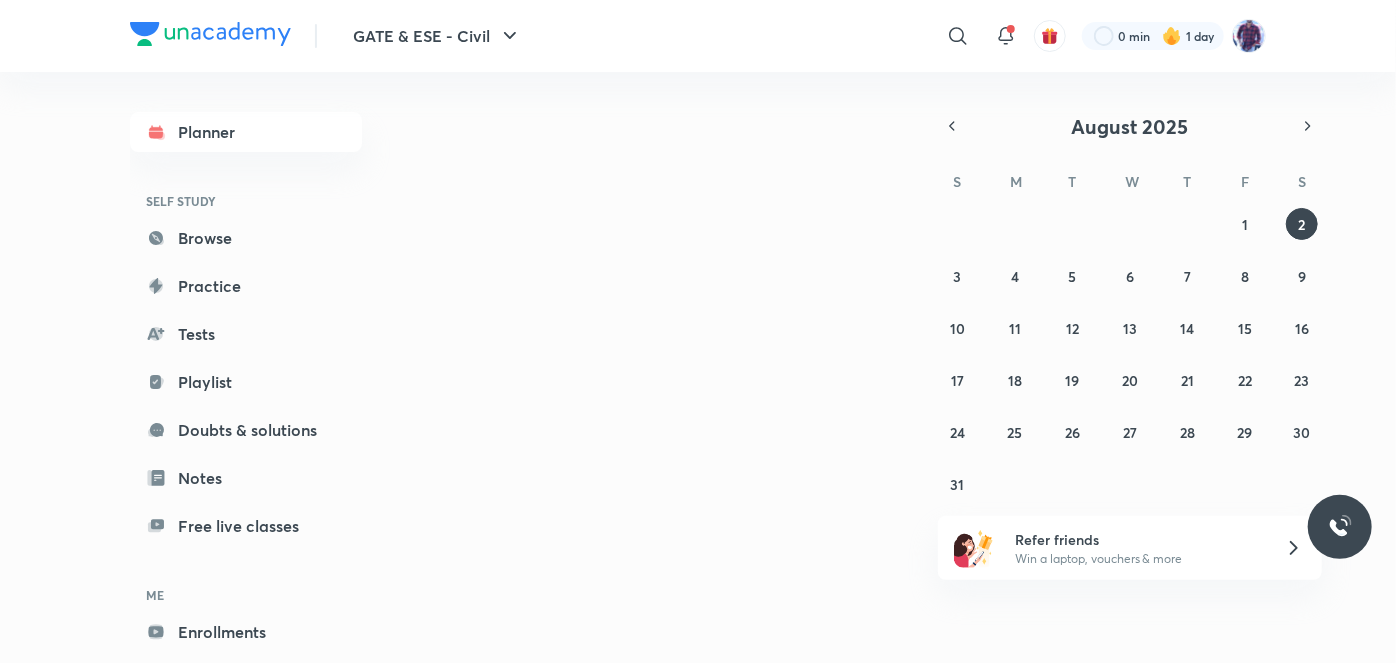 click on "[DATE] [MONTH] S M T W T F S 27 28 29 30 31 1 2 3 4 5 6 7 8 9 10 11 12 13 14 15 16 17 18 19 20 21 22 23 24 25 26 27 28 29 30 31 1 2 3 4 5 6 Refer friends Win a laptop, vouchers & more" at bounding box center (842, 359) 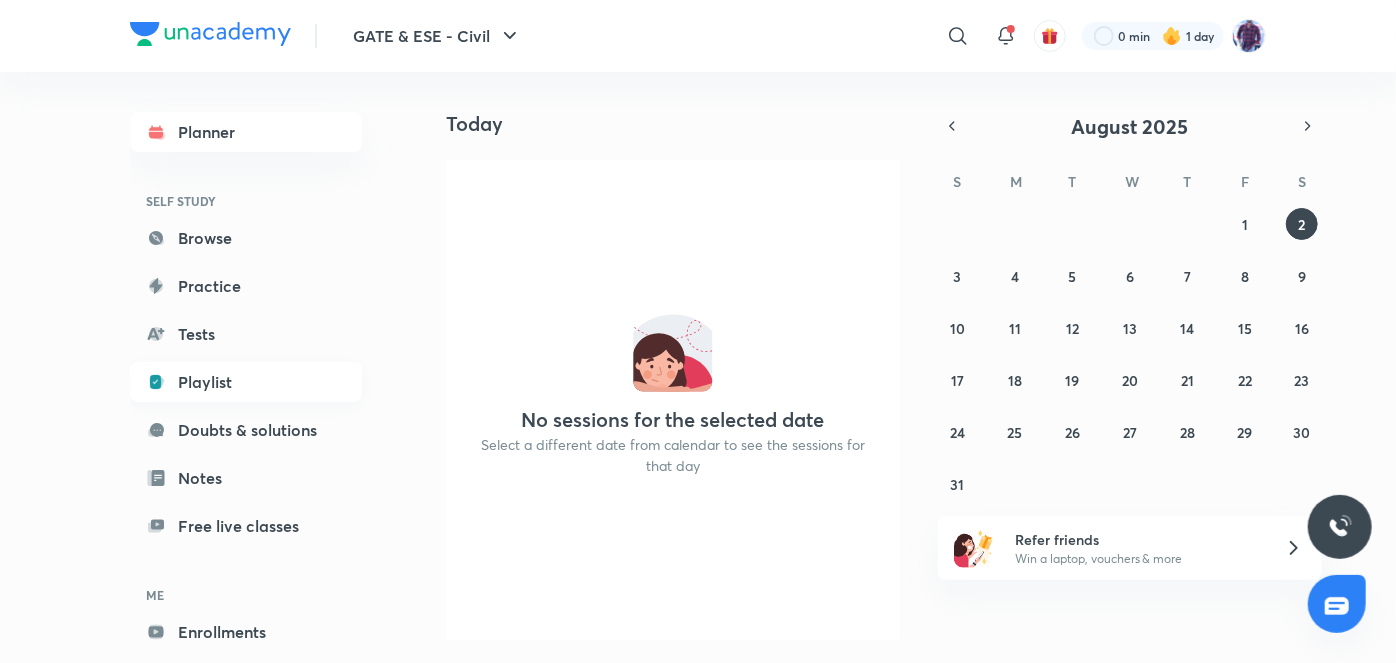 click on "Playlist" at bounding box center [246, 382] 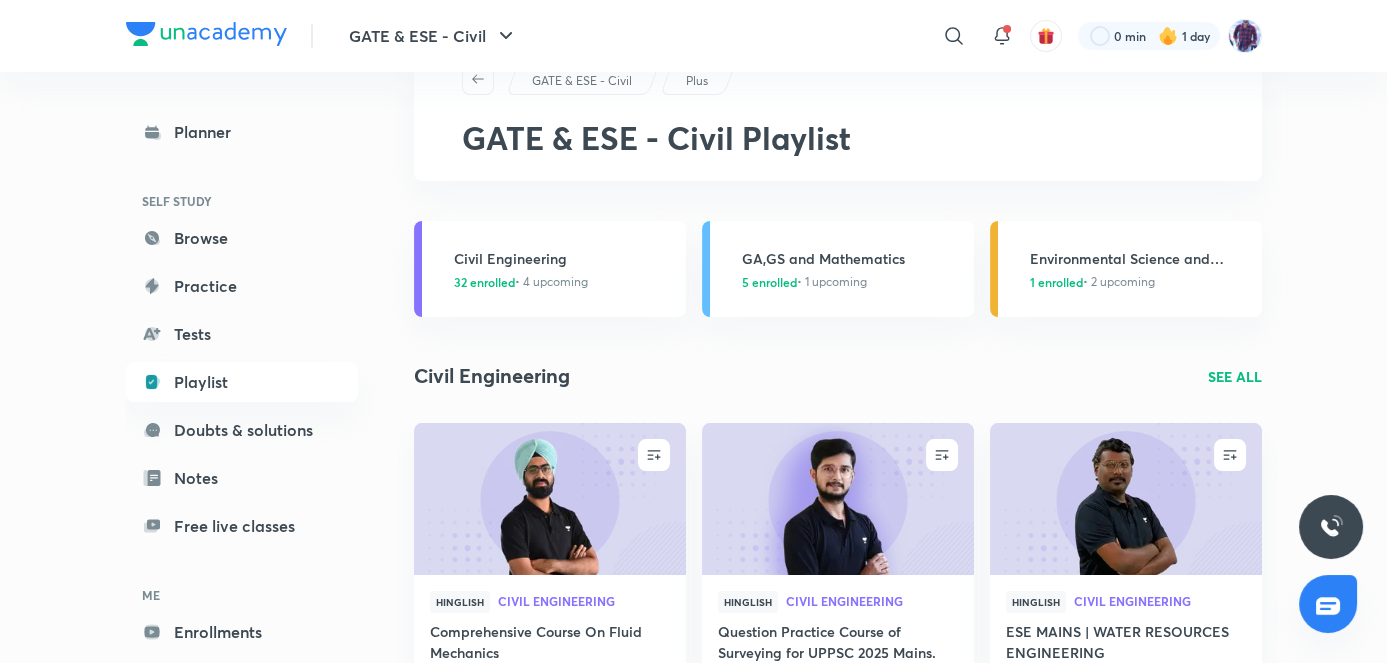 scroll, scrollTop: 105, scrollLeft: 0, axis: vertical 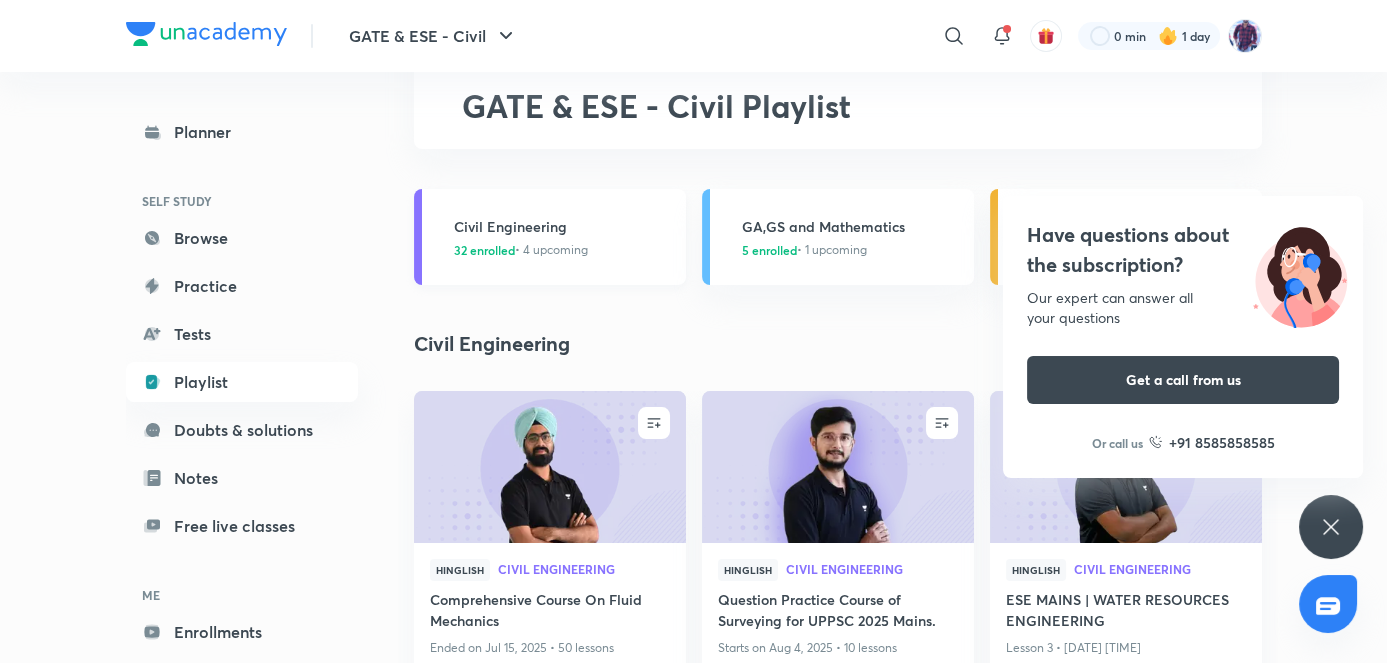 click on "32 enrolled  • 4 upcoming" at bounding box center (521, 250) 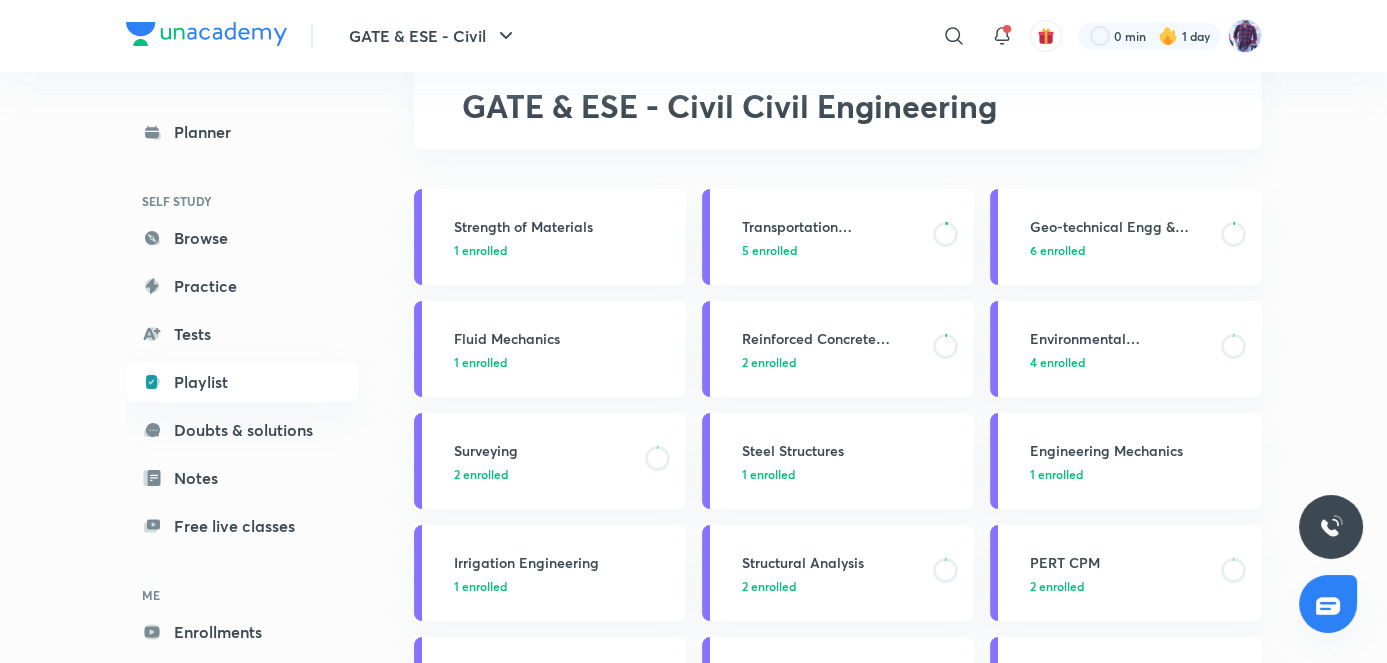 scroll, scrollTop: 0, scrollLeft: 0, axis: both 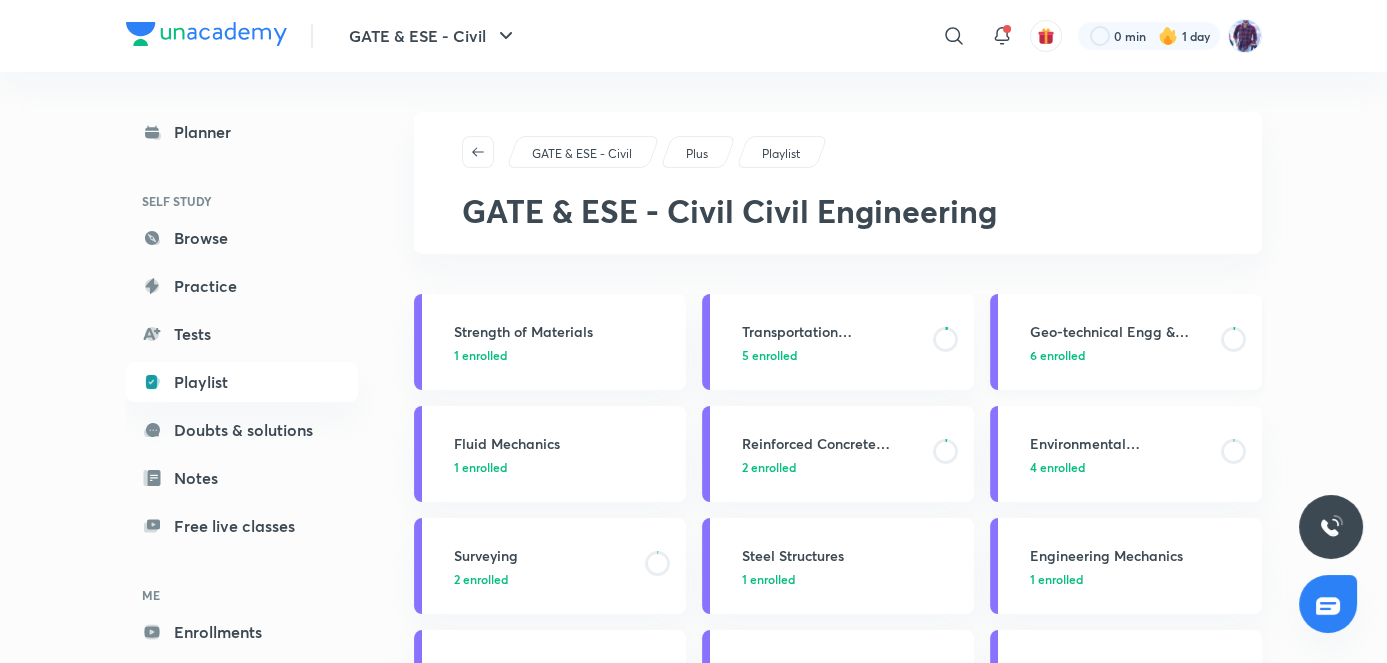 click on "6 enrolled" at bounding box center (1057, 355) 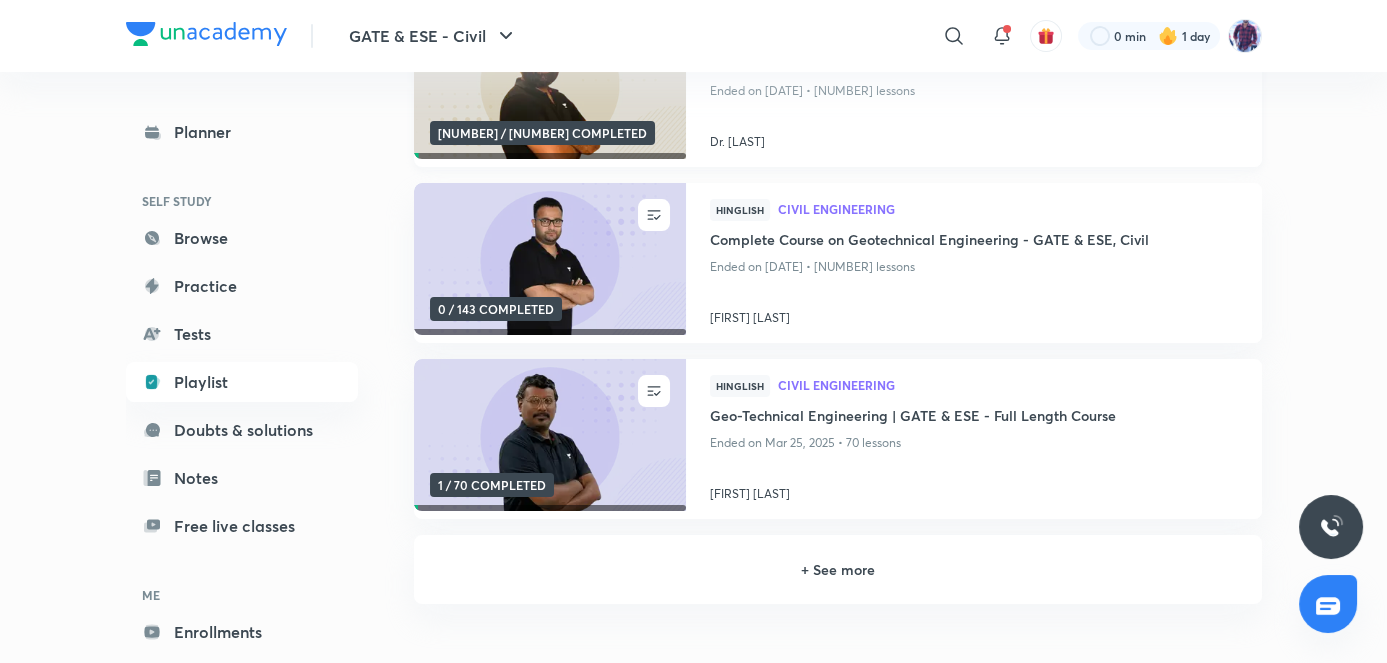 scroll, scrollTop: 381, scrollLeft: 0, axis: vertical 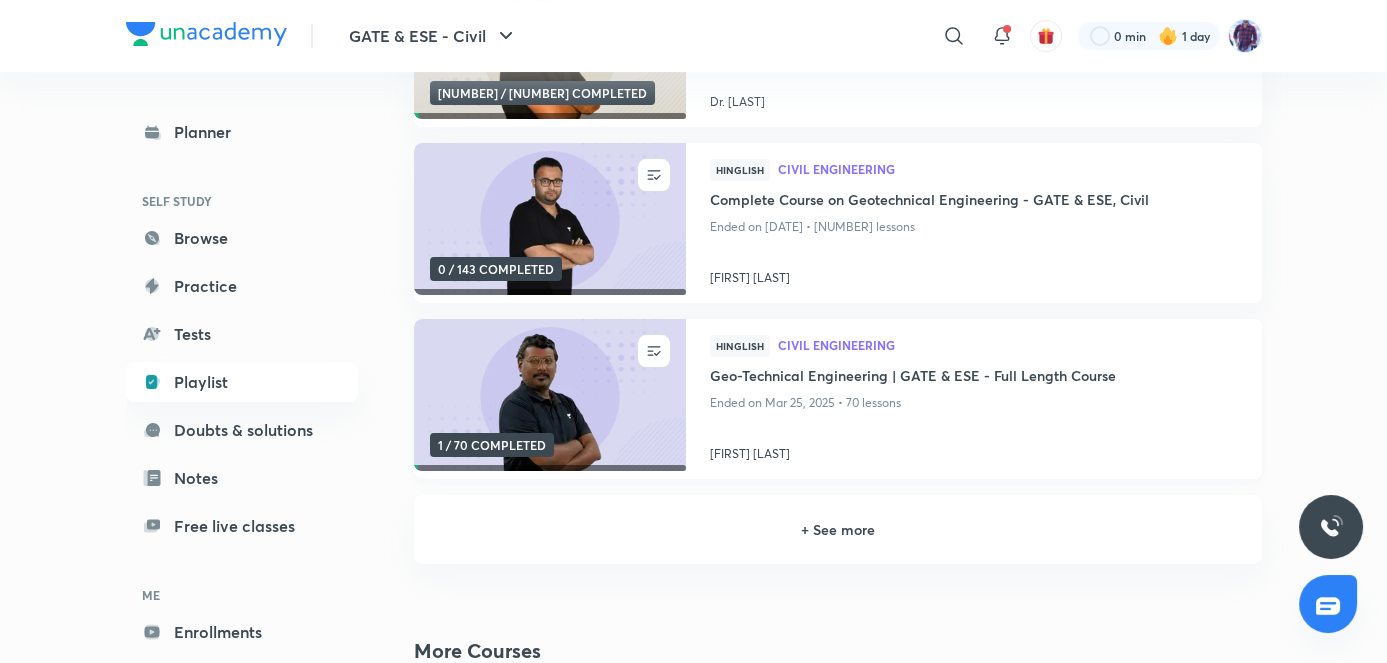 click at bounding box center (549, 395) 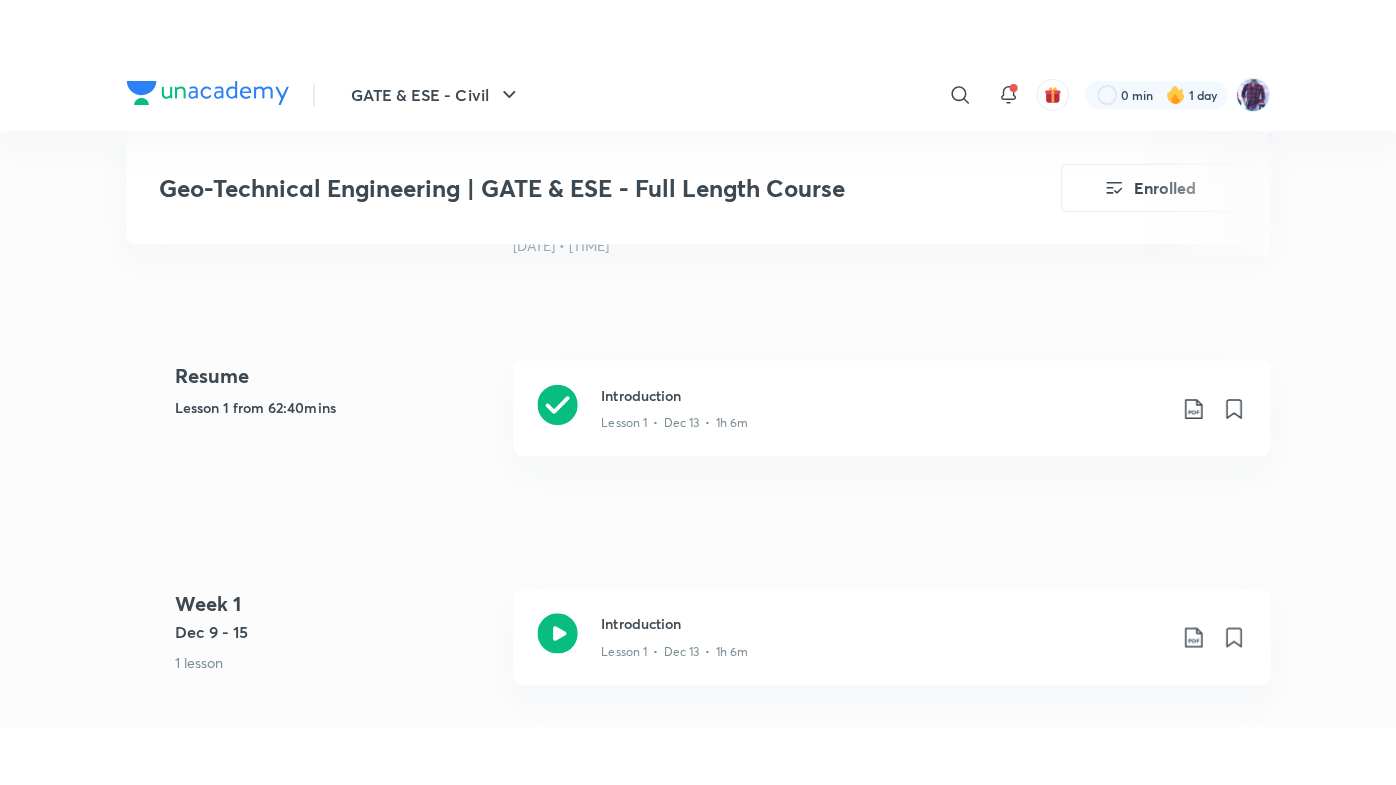 scroll, scrollTop: 876, scrollLeft: 0, axis: vertical 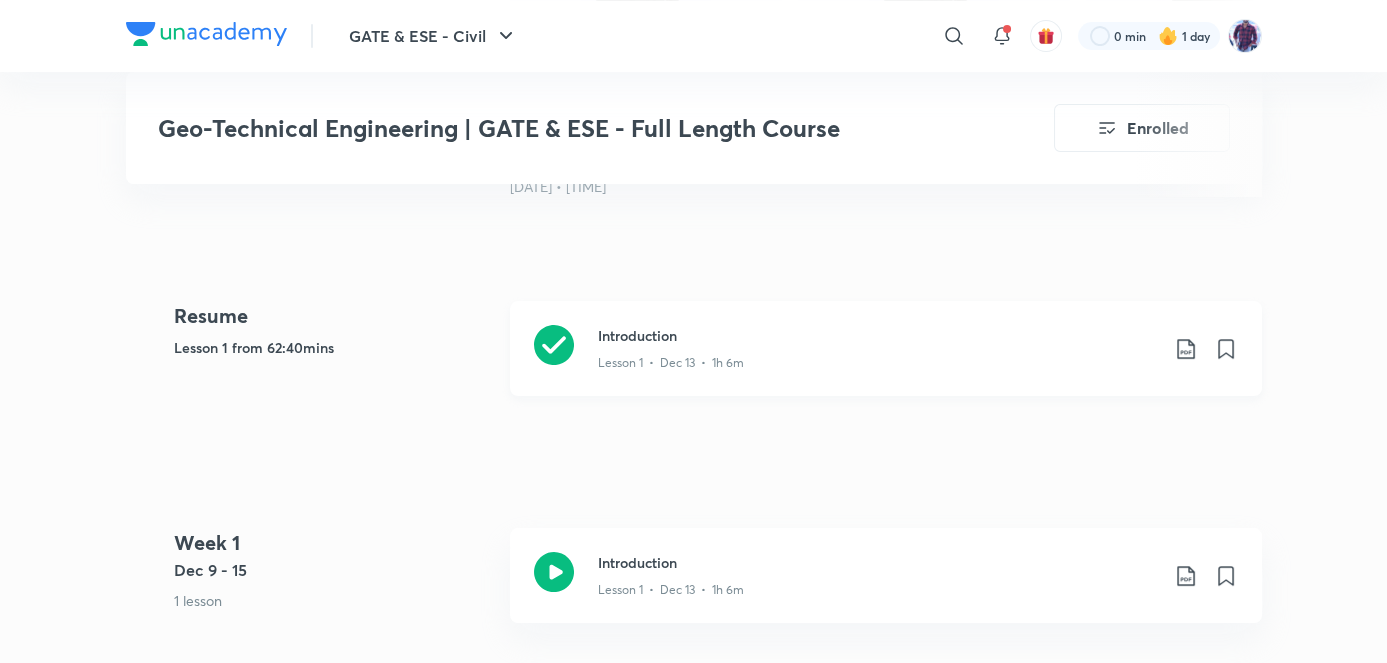 click 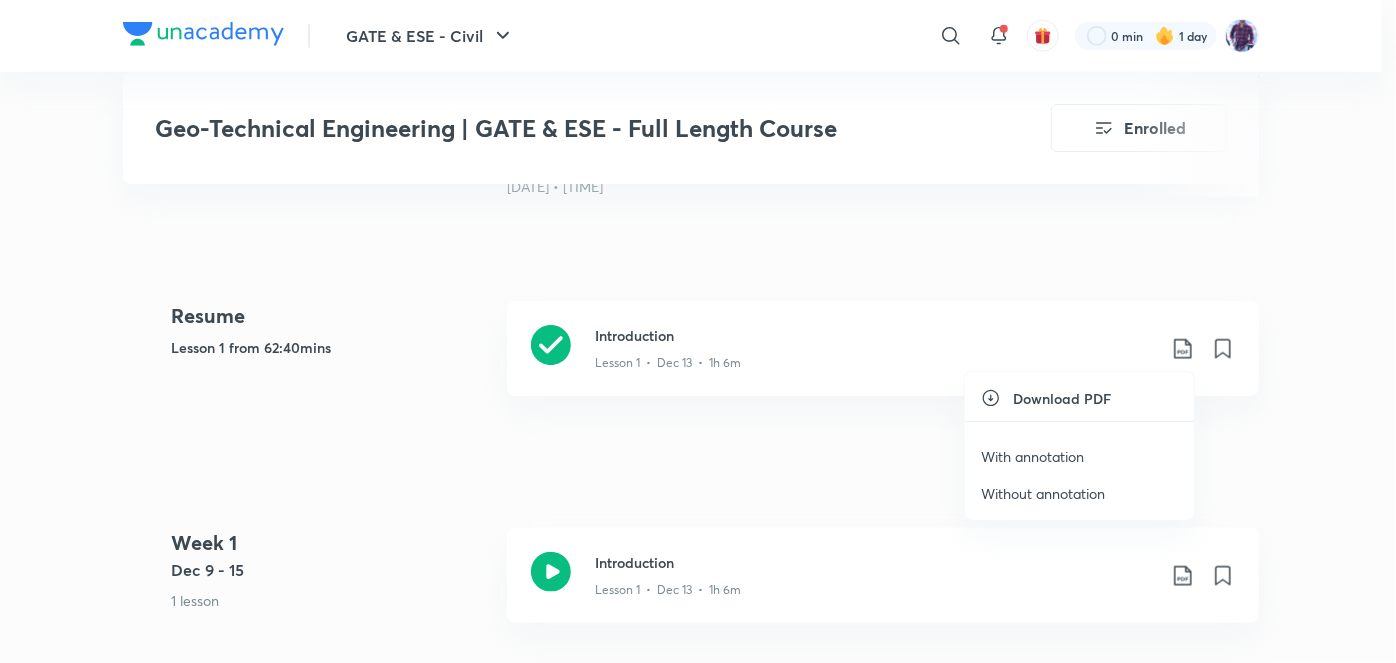 click on "With annotation" at bounding box center (1032, 456) 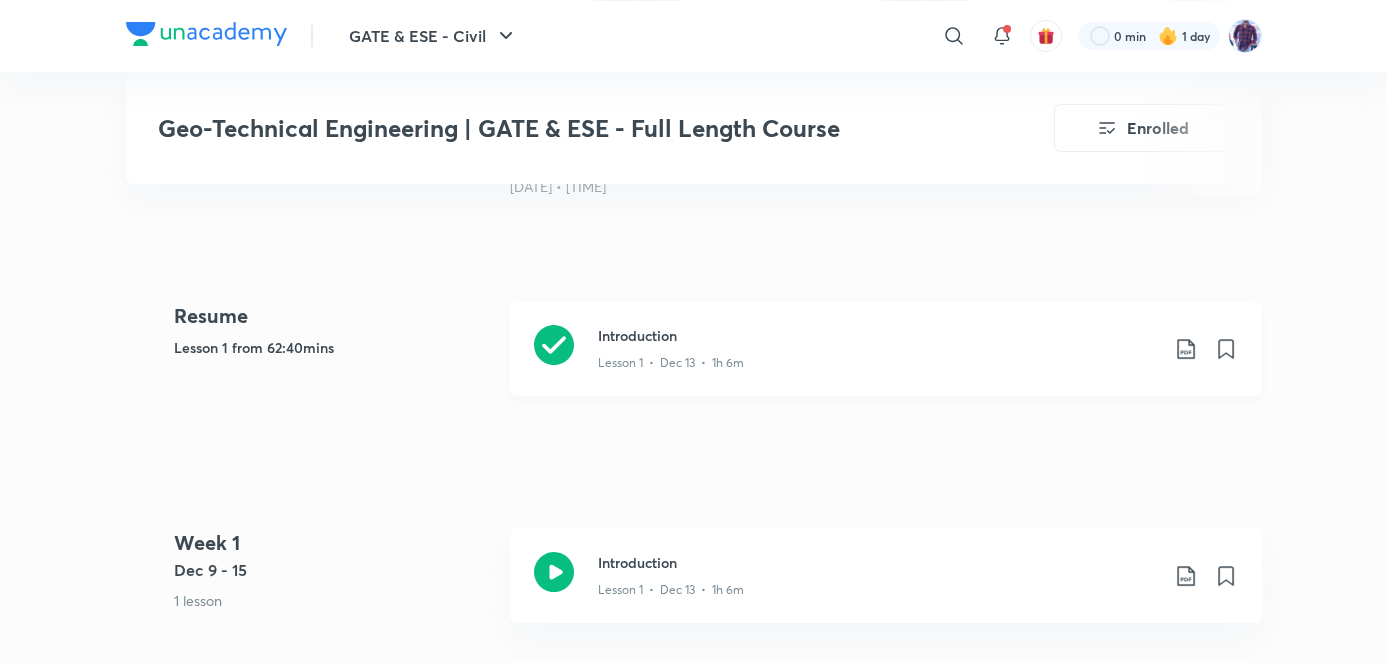 click on "Introduction" at bounding box center (878, 335) 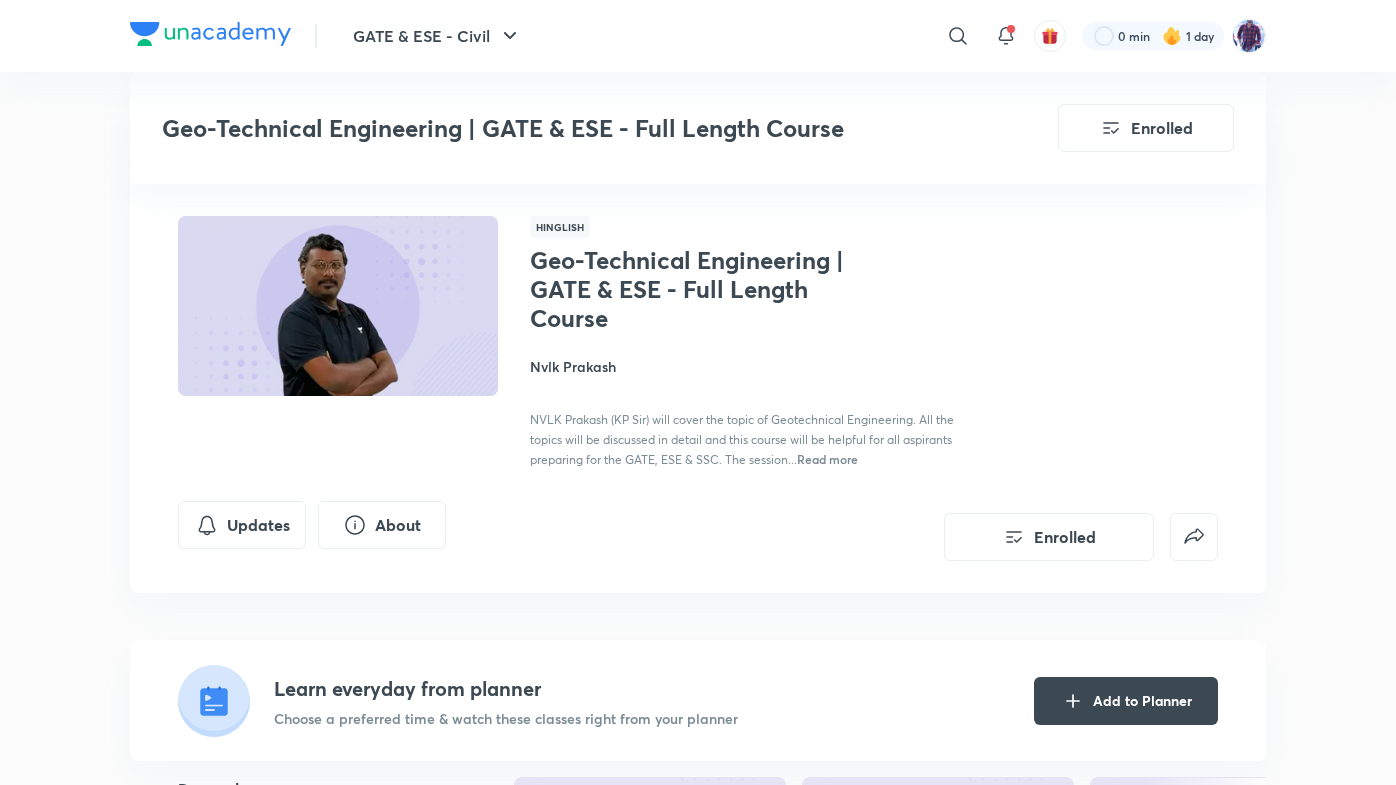 scroll, scrollTop: 876, scrollLeft: 0, axis: vertical 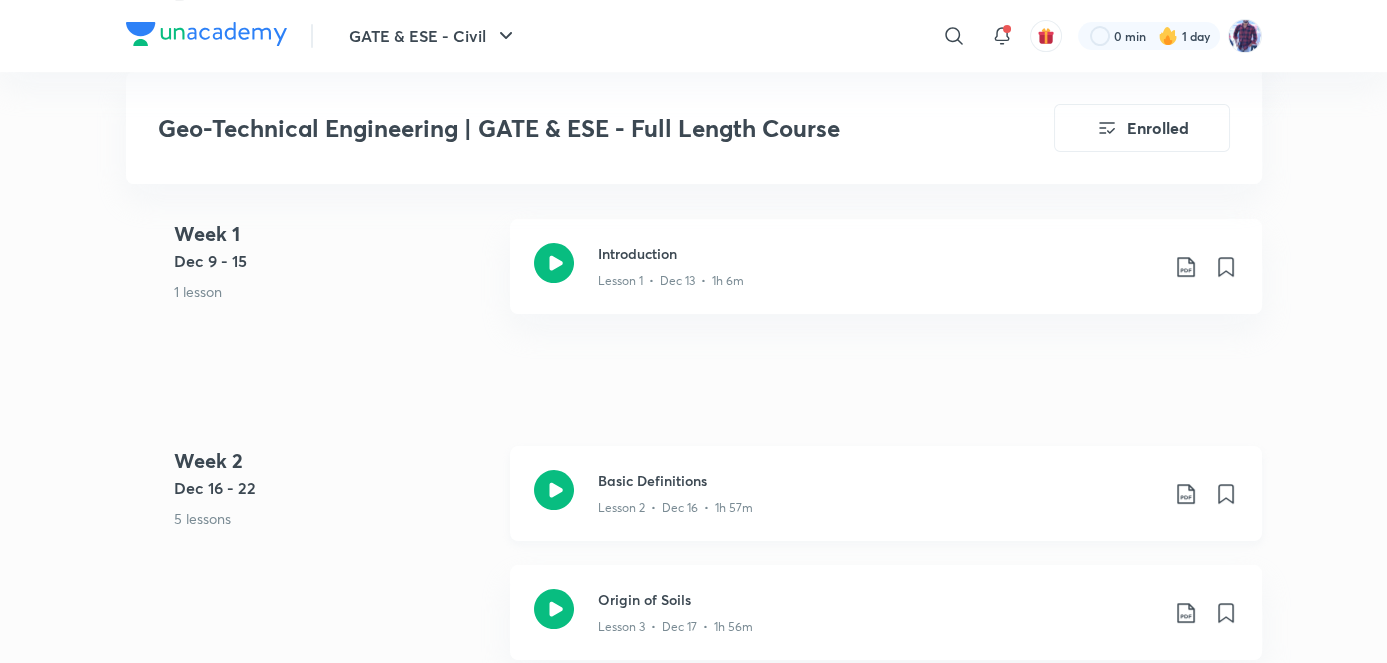 click on "Lesson 2  •  Dec 16  •  1h 57m" at bounding box center (675, 508) 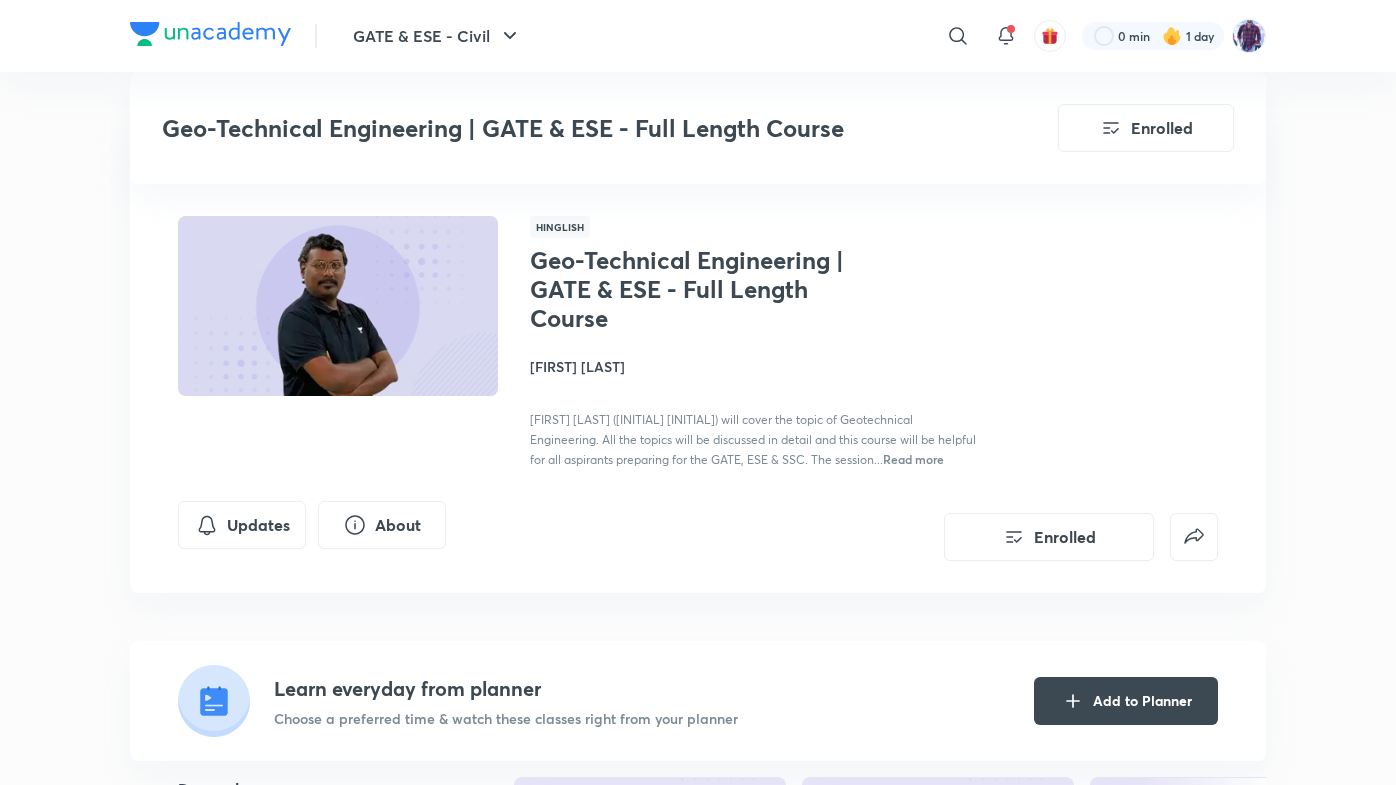 scroll, scrollTop: 1185, scrollLeft: 0, axis: vertical 